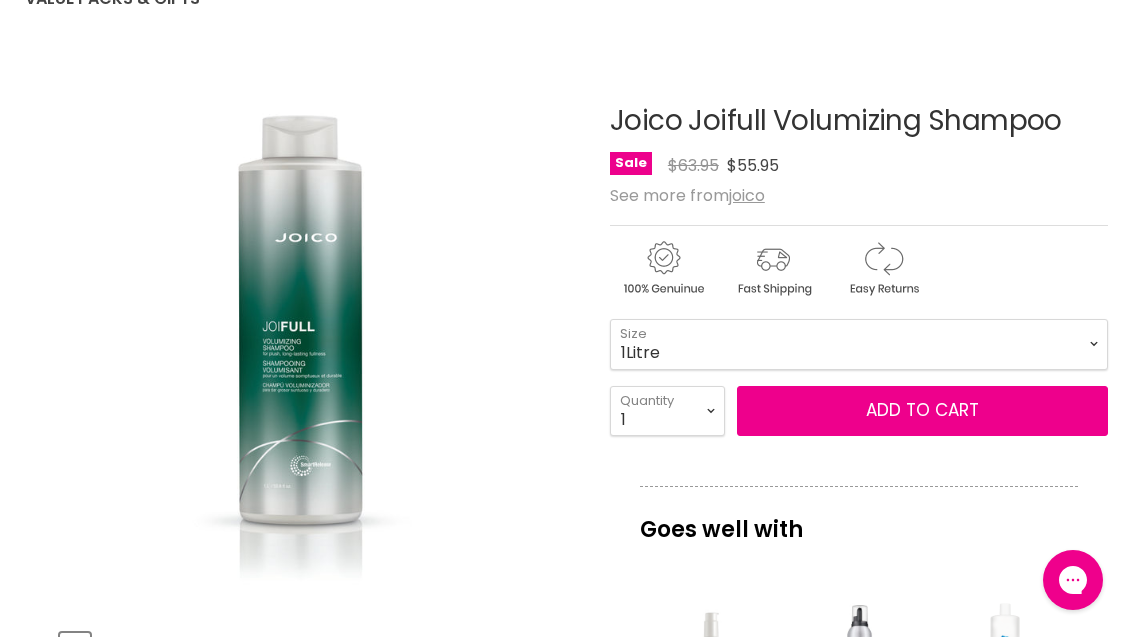 scroll, scrollTop: 0, scrollLeft: 0, axis: both 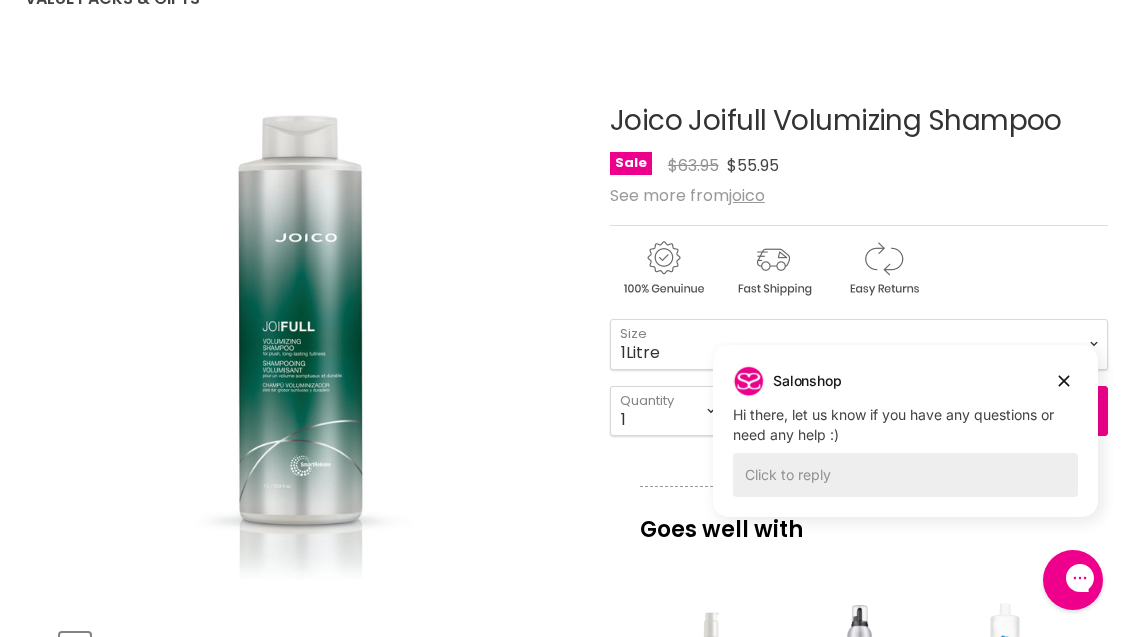 click at bounding box center [1064, 381] 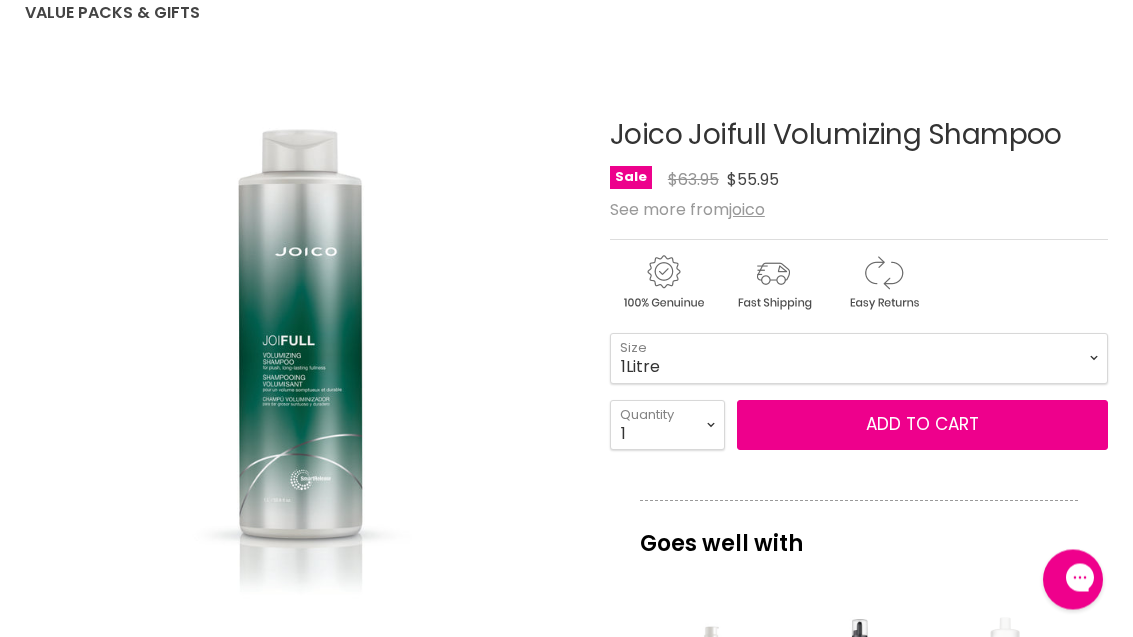 scroll, scrollTop: 230, scrollLeft: 0, axis: vertical 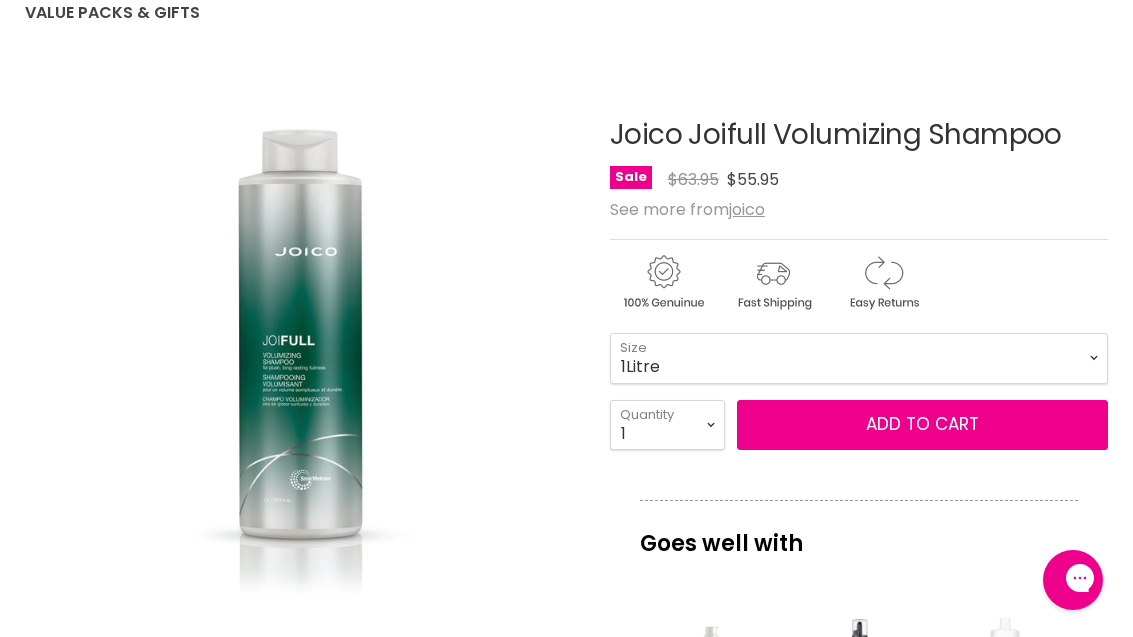 click on "Add to cart" at bounding box center (922, 424) 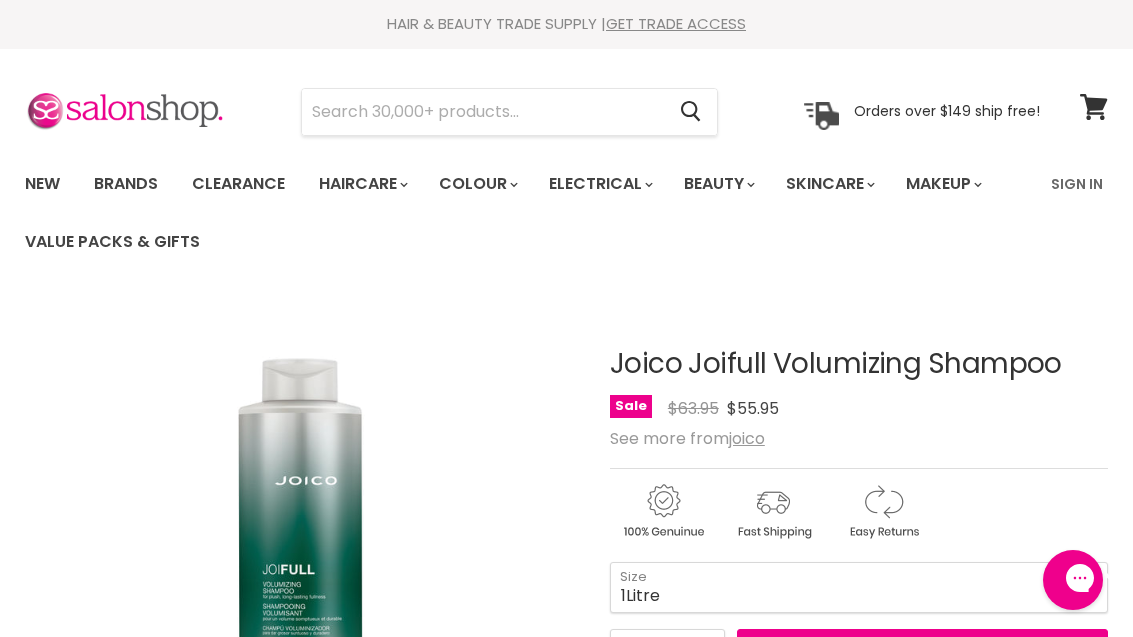 scroll, scrollTop: 0, scrollLeft: 0, axis: both 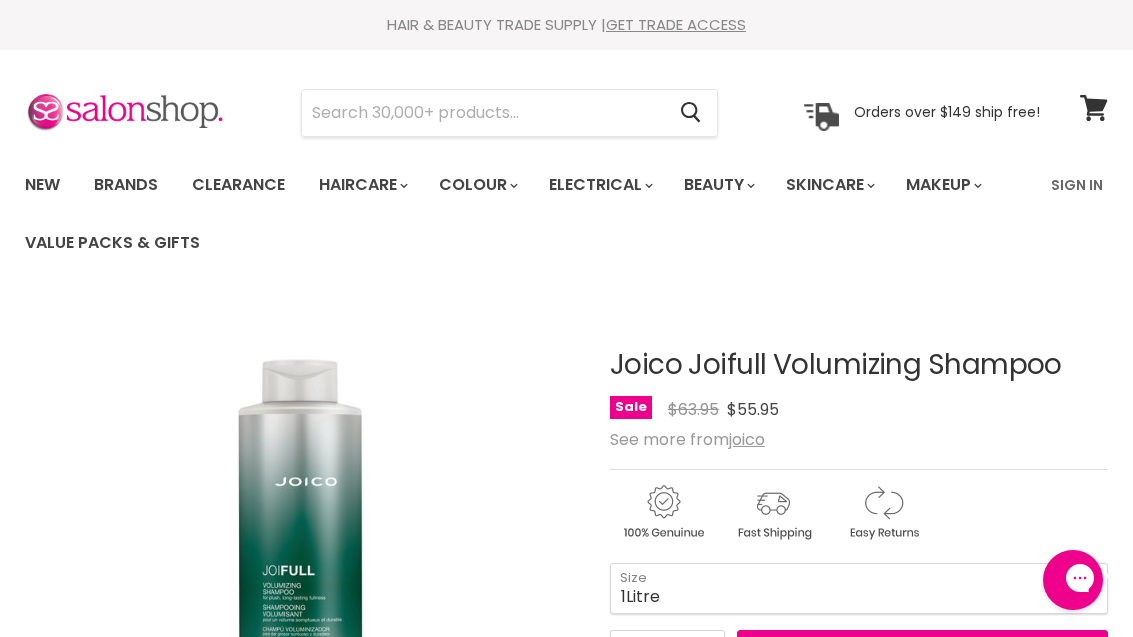 click at bounding box center [483, 113] 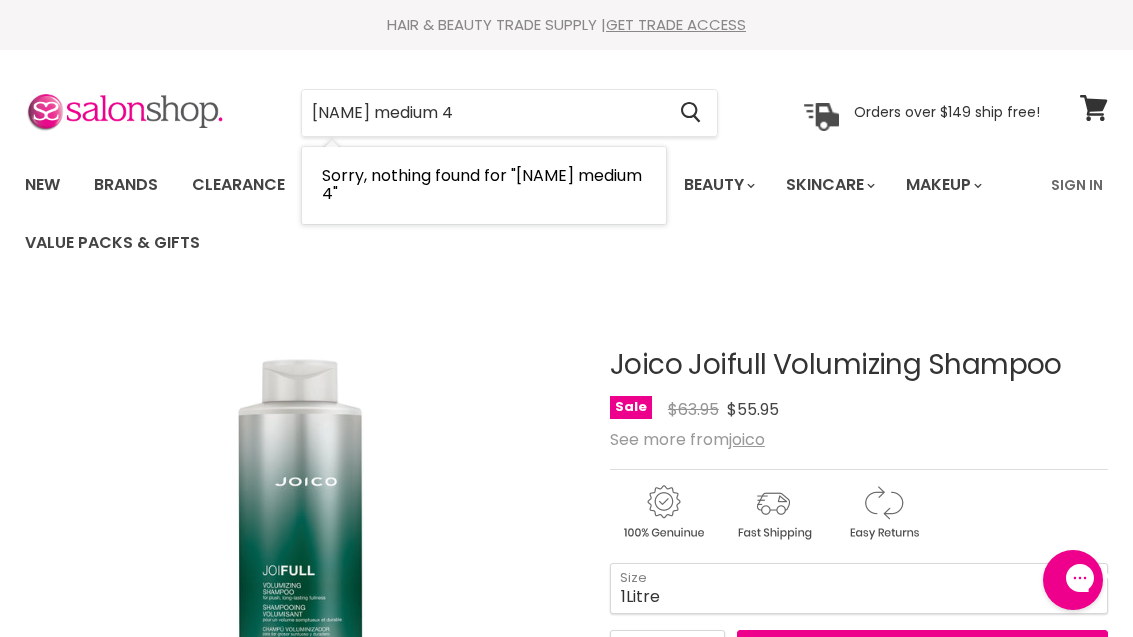 type on "Joigel medium 4" 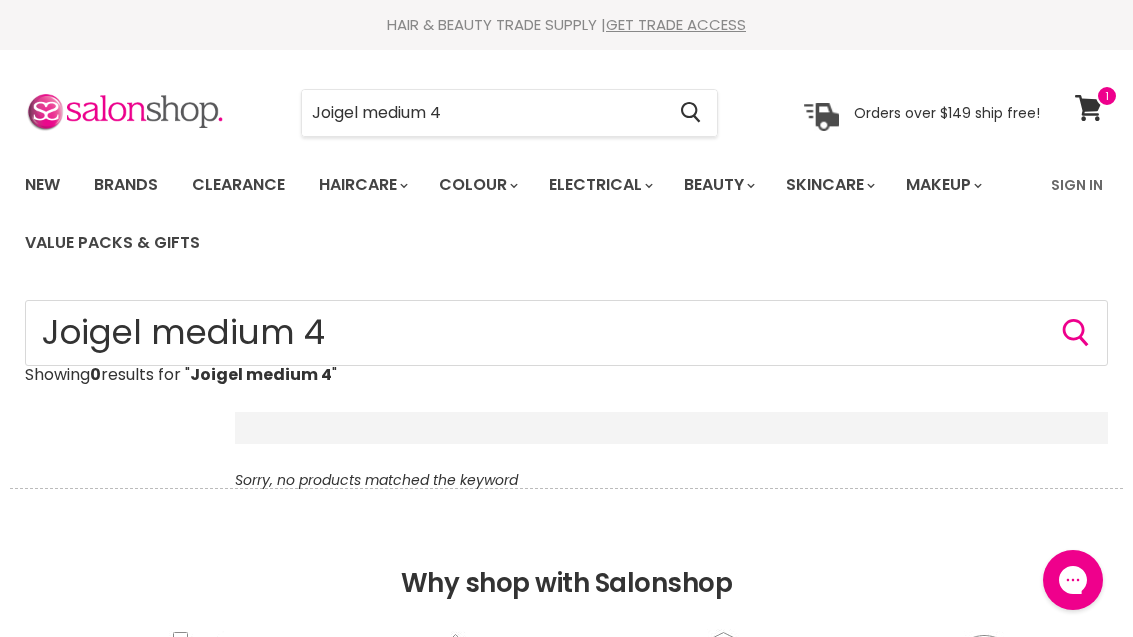 scroll, scrollTop: 0, scrollLeft: 0, axis: both 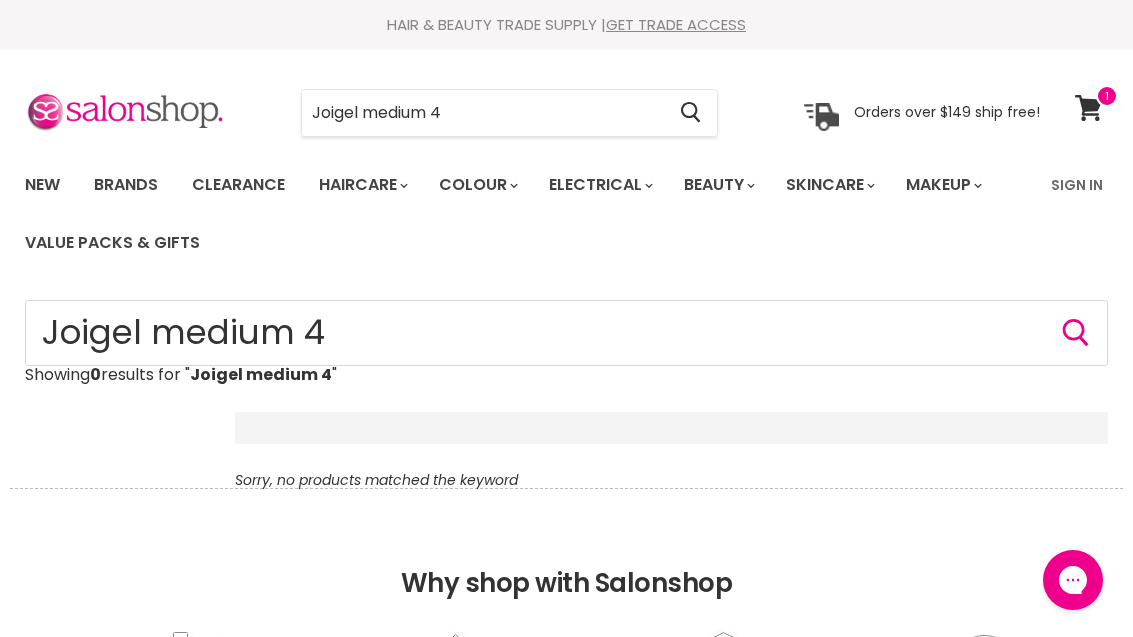 click on "Joigel medium 4" at bounding box center [483, 113] 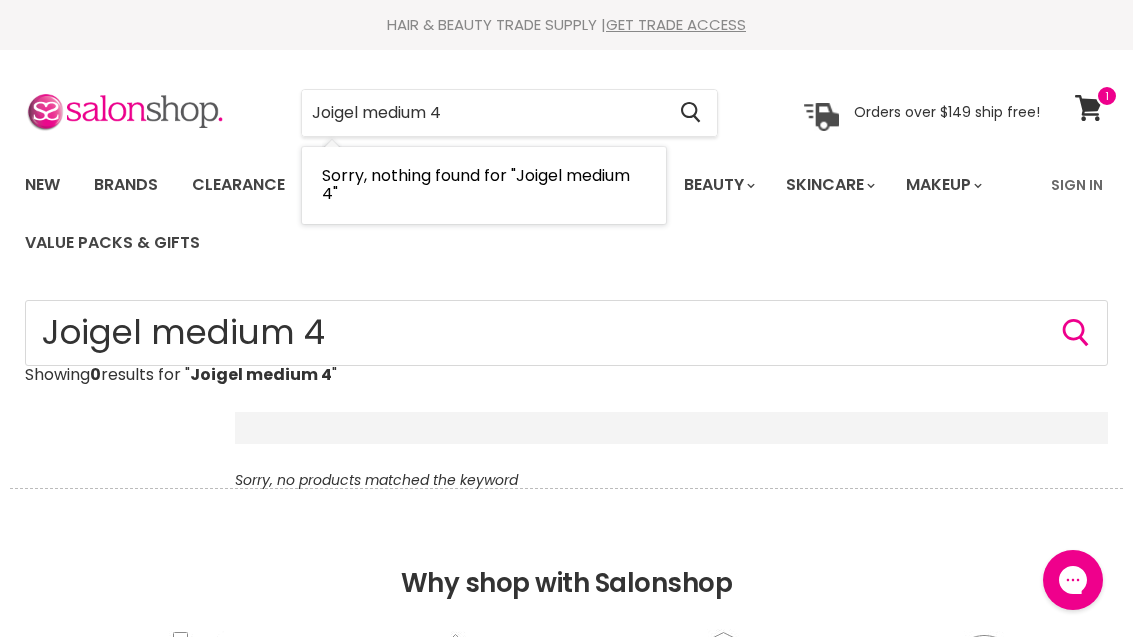 click on "Joigel medium 4" at bounding box center [483, 113] 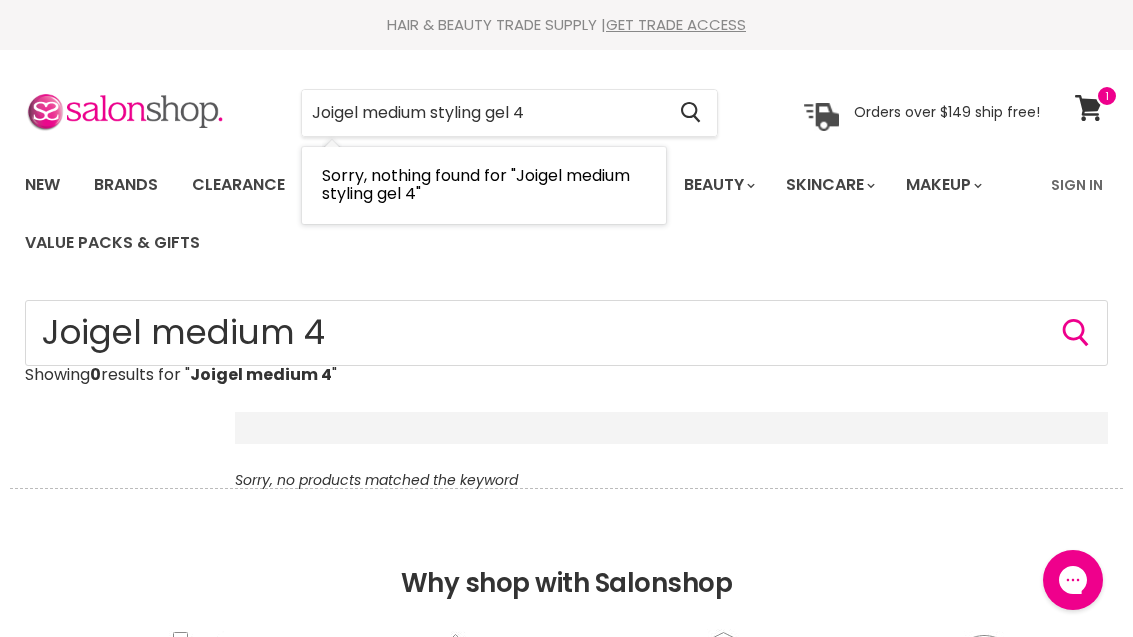 type on "Joigel medium styling gel 4" 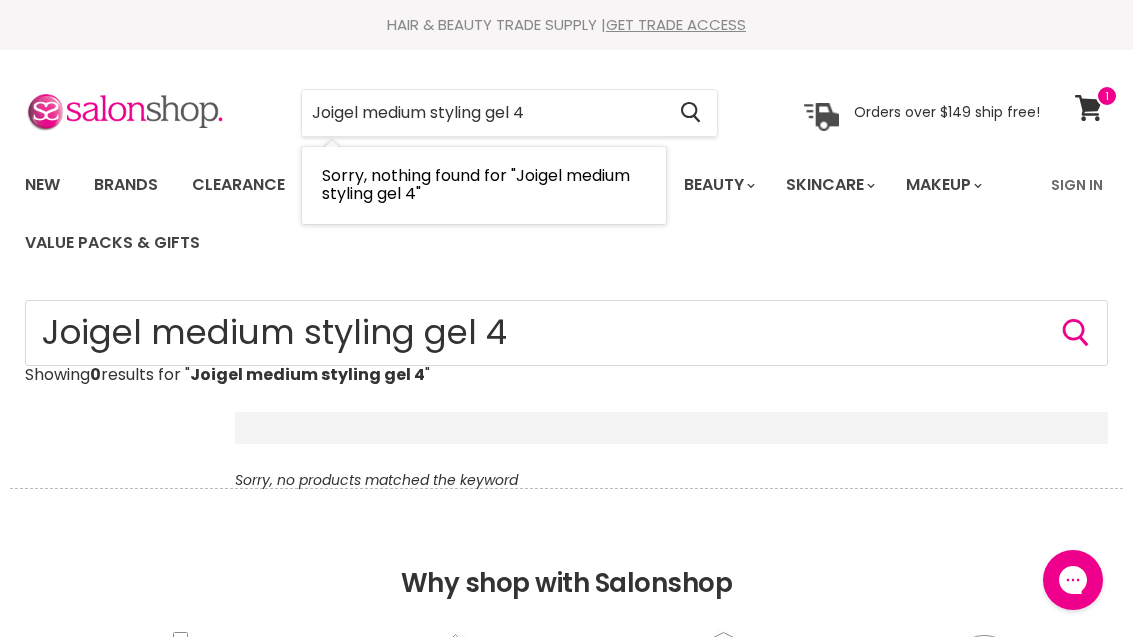 scroll, scrollTop: 0, scrollLeft: 0, axis: both 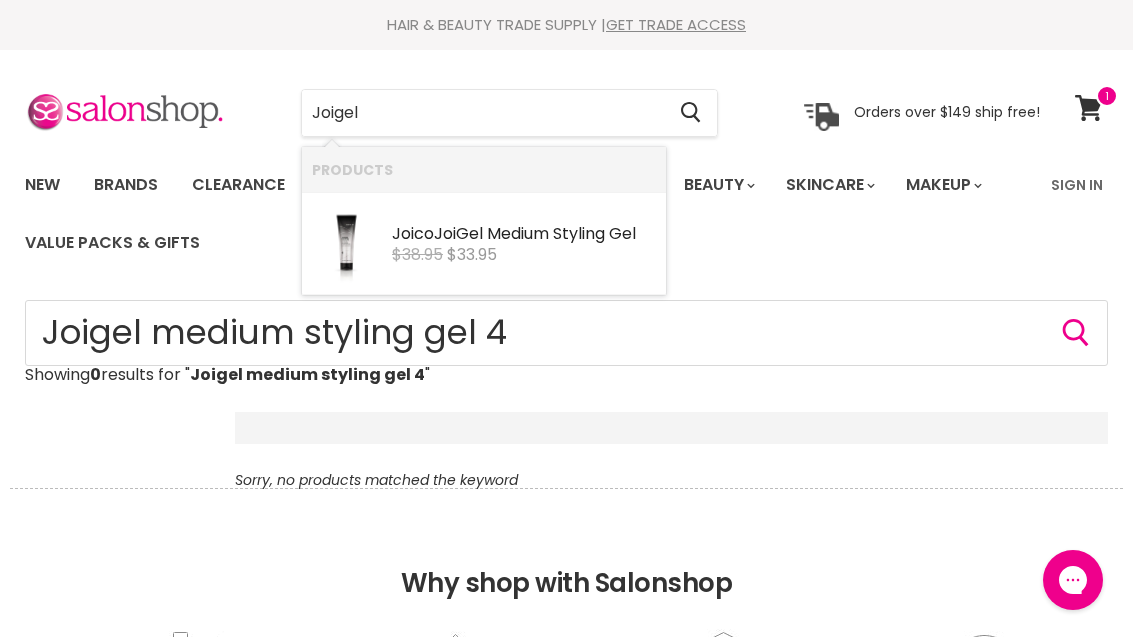 type on "Joigel" 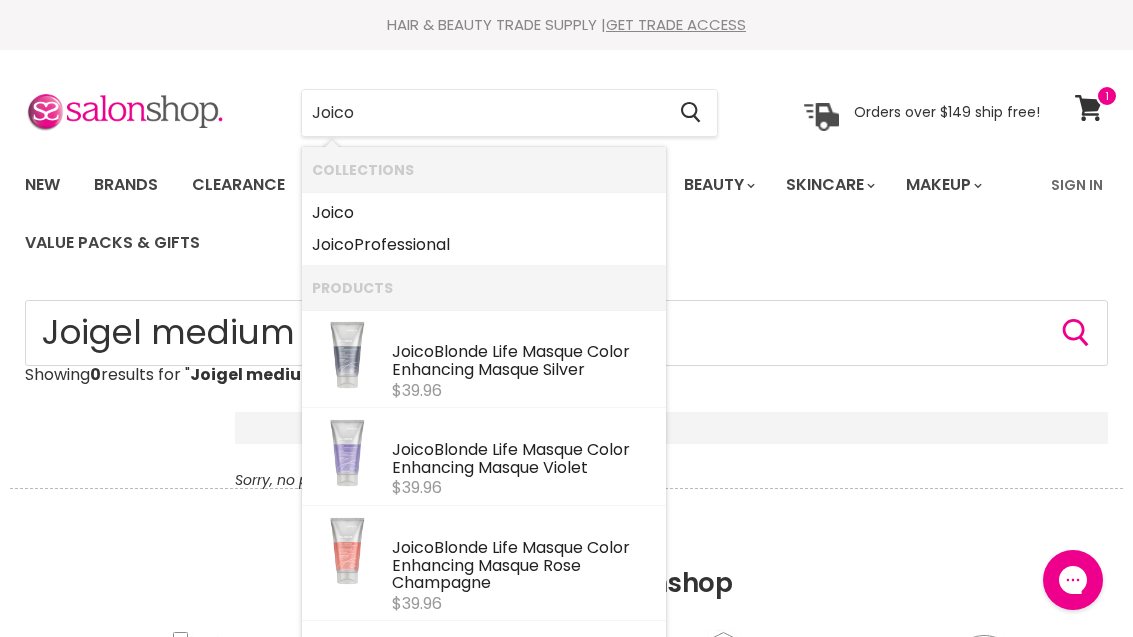 type on "Joico" 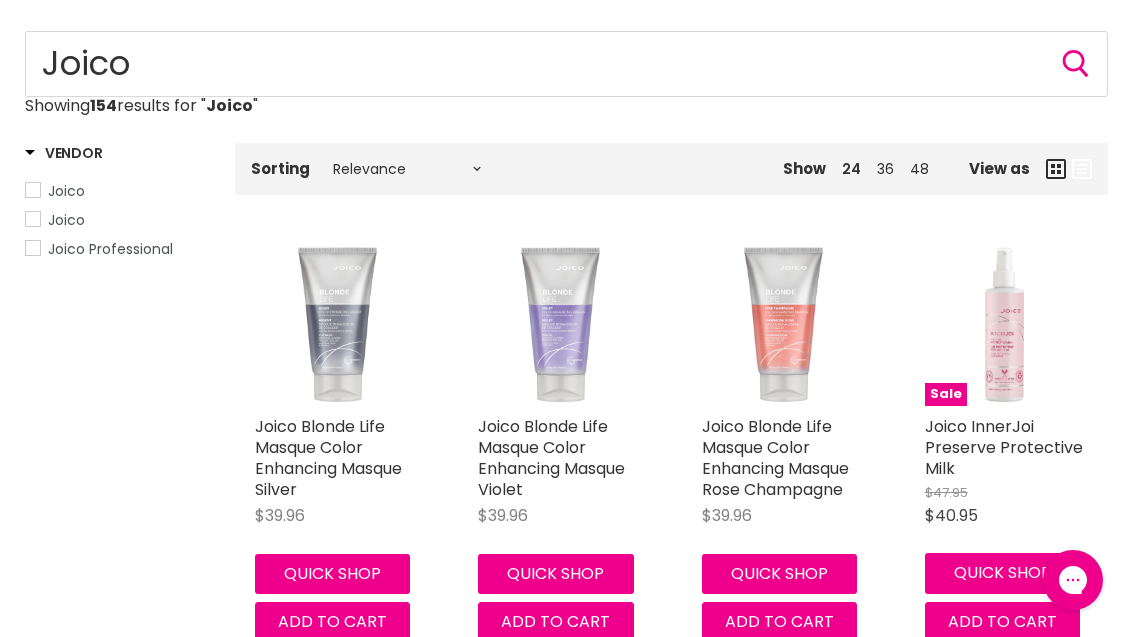 scroll, scrollTop: 0, scrollLeft: 0, axis: both 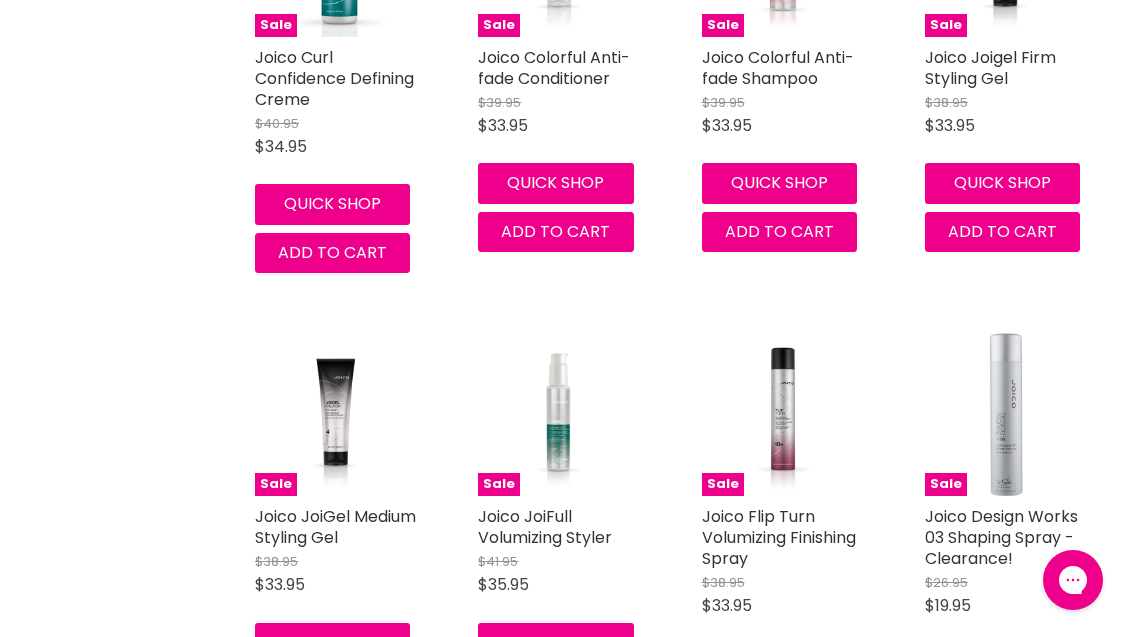 click on "Add to cart" at bounding box center (332, 690) 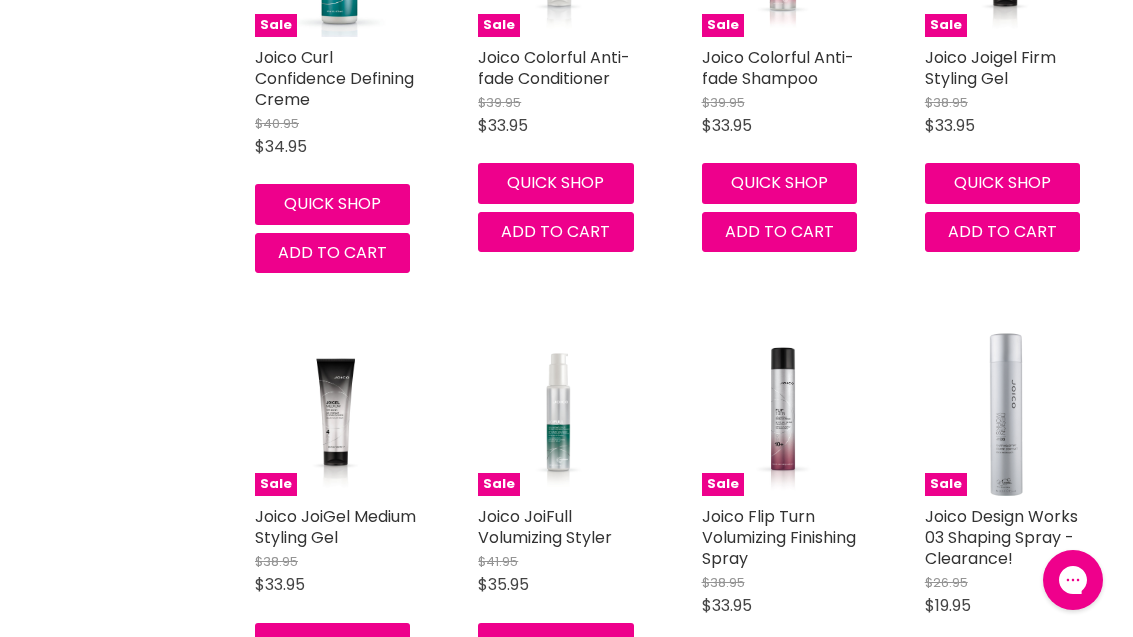 click on "Joico JoiGel Medium Styling Gel" at bounding box center (335, 527) 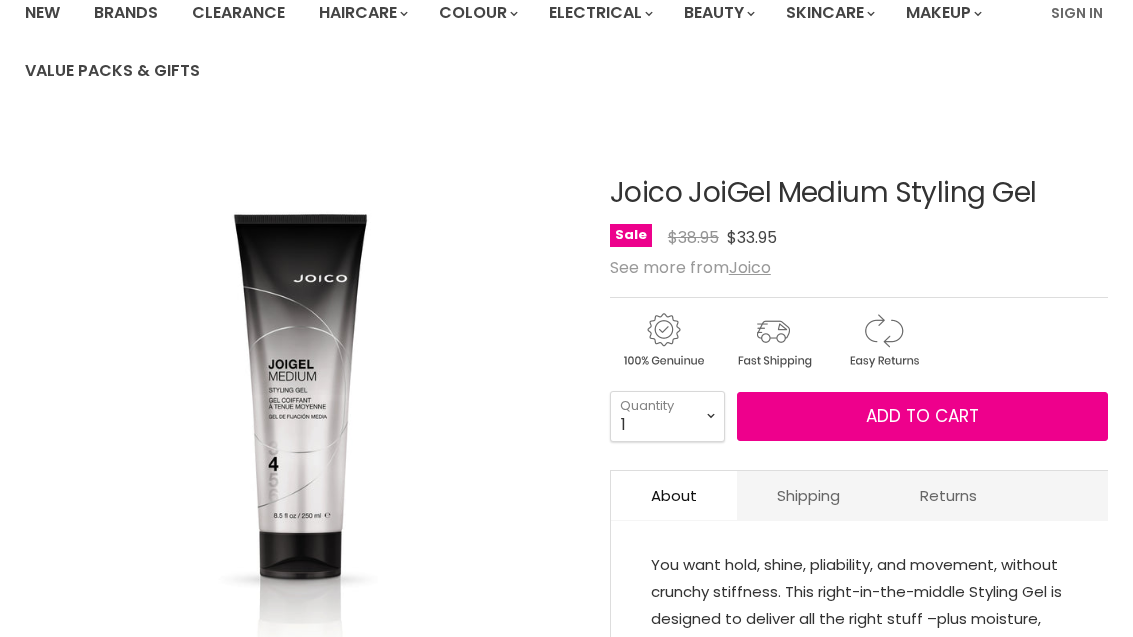 scroll, scrollTop: 0, scrollLeft: 0, axis: both 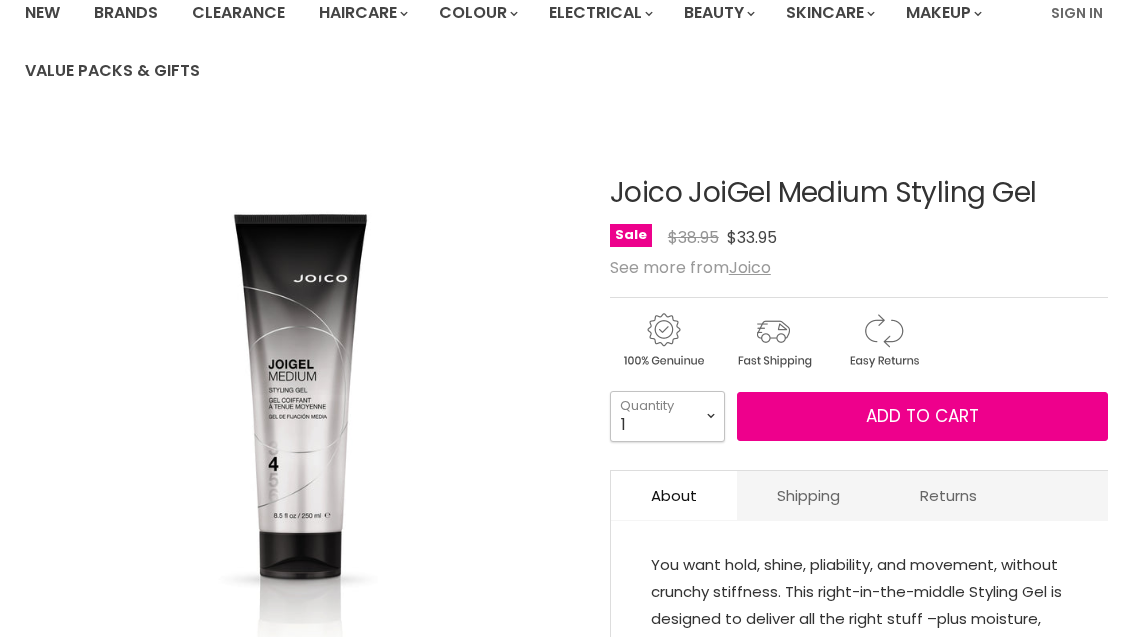 click on "1
2
3
4
5
6
7
8
9
10+" at bounding box center [667, 416] 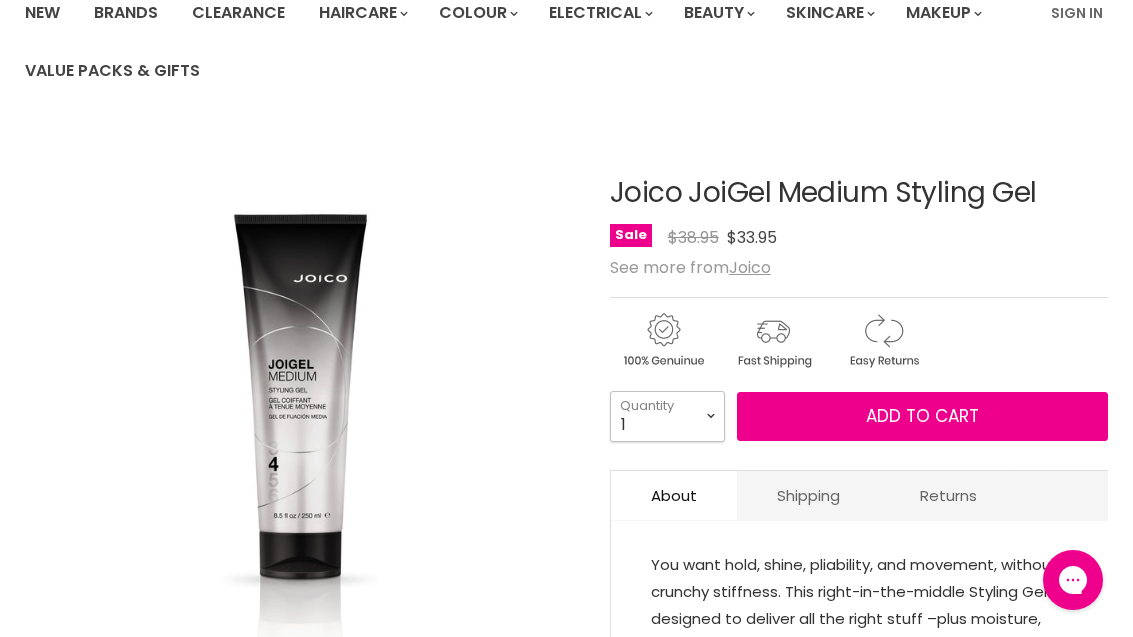 scroll, scrollTop: 0, scrollLeft: 0, axis: both 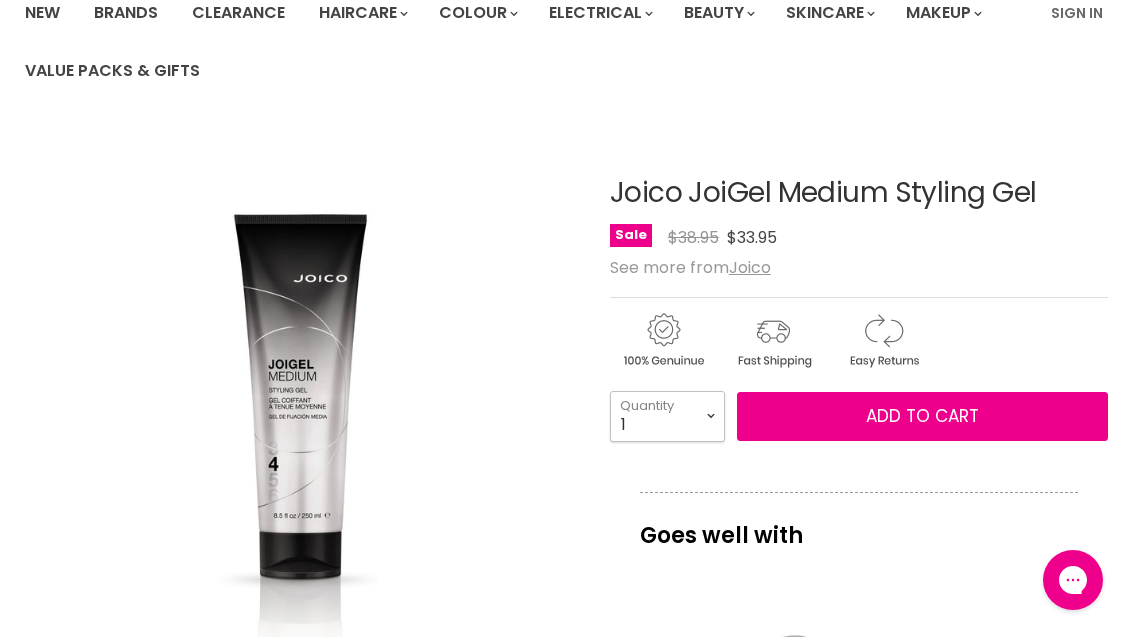 select on "2" 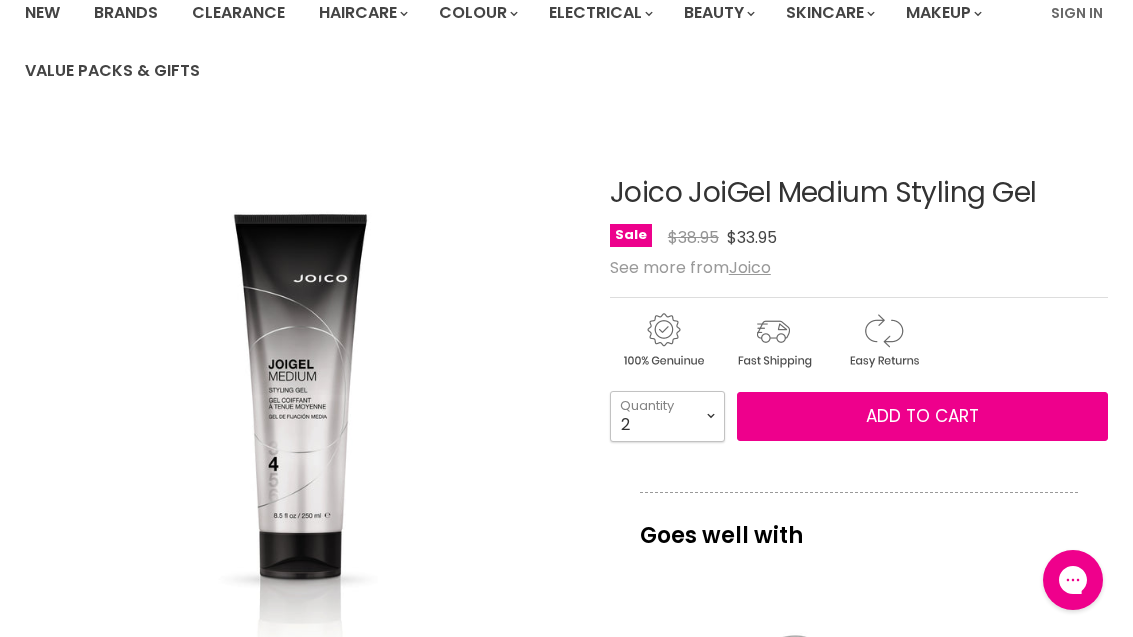 type on "2" 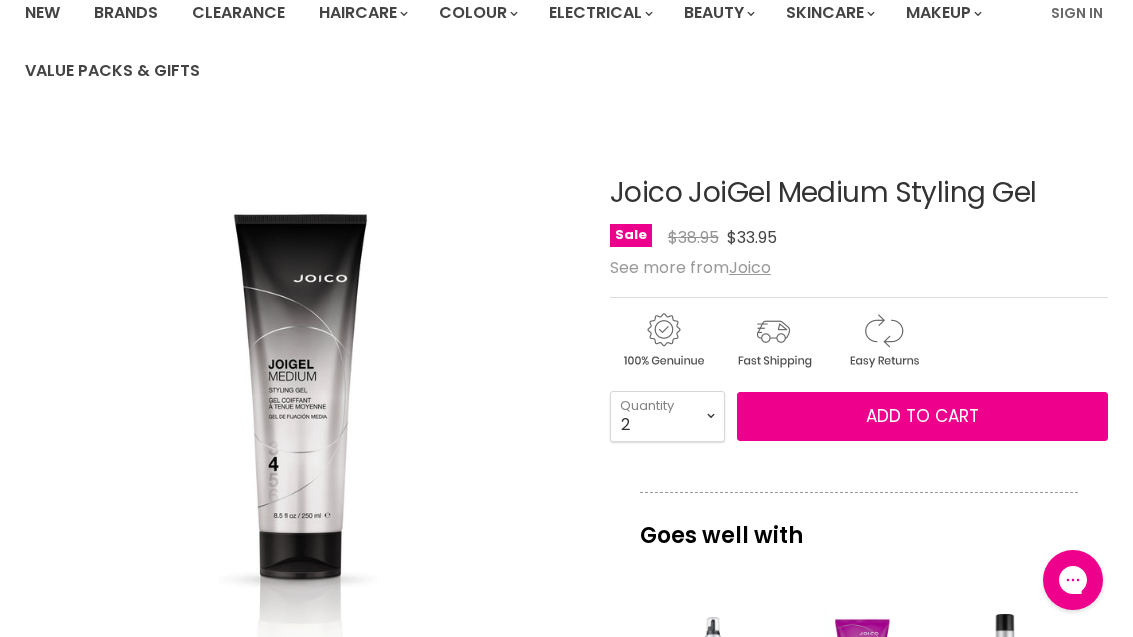 click on "Add to cart" at bounding box center (922, 416) 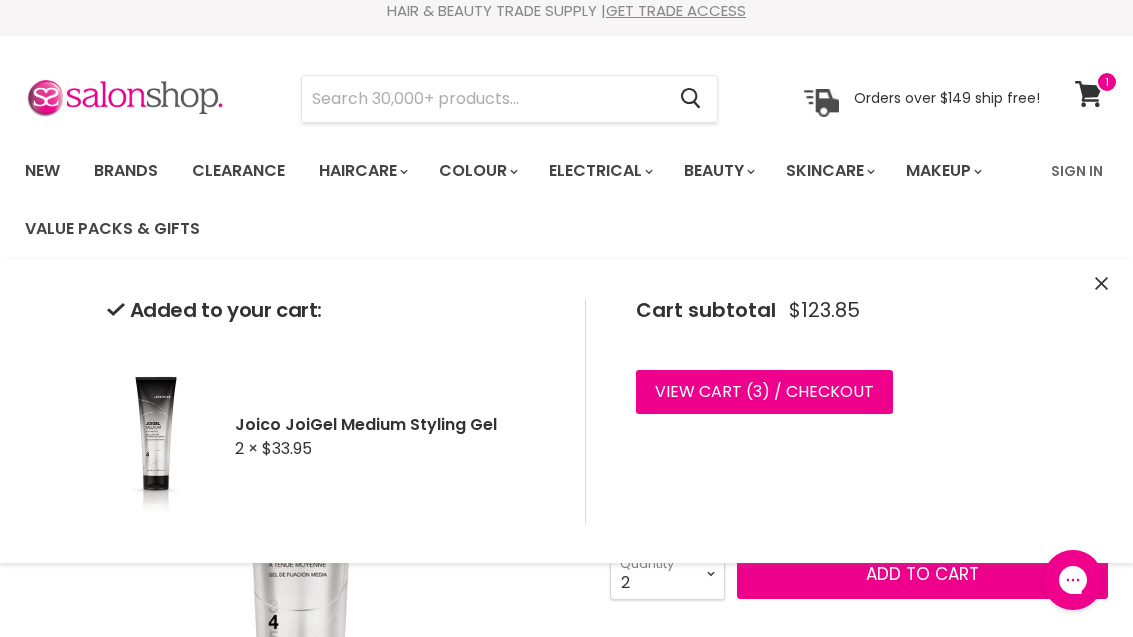 scroll, scrollTop: 16, scrollLeft: 0, axis: vertical 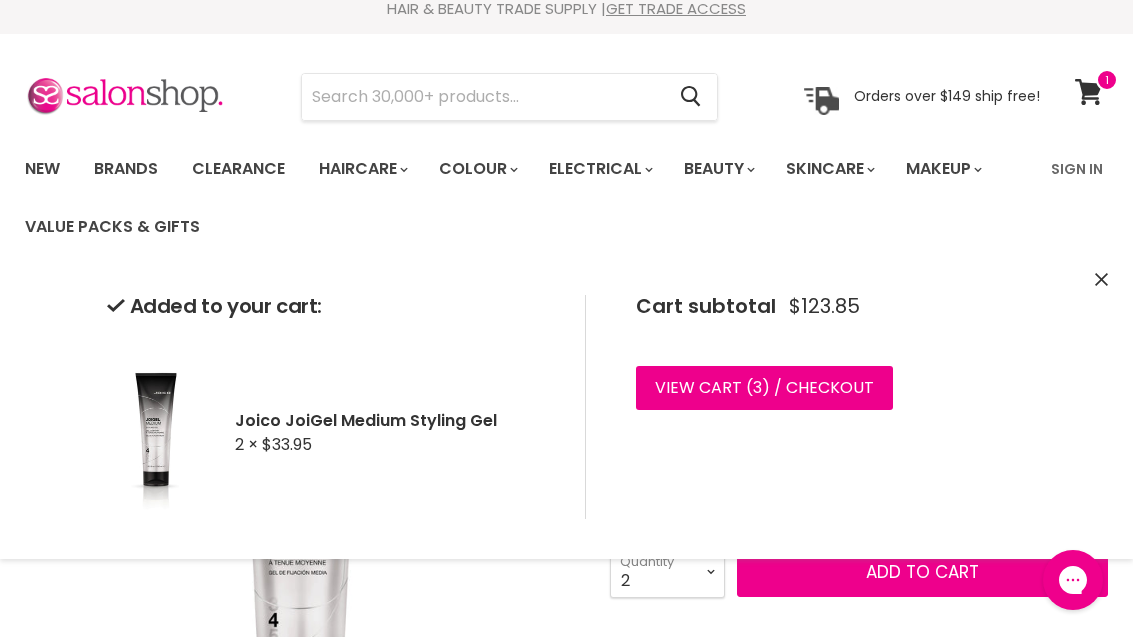 click on "View cart ( 3 )  /  Checkout" at bounding box center (764, 388) 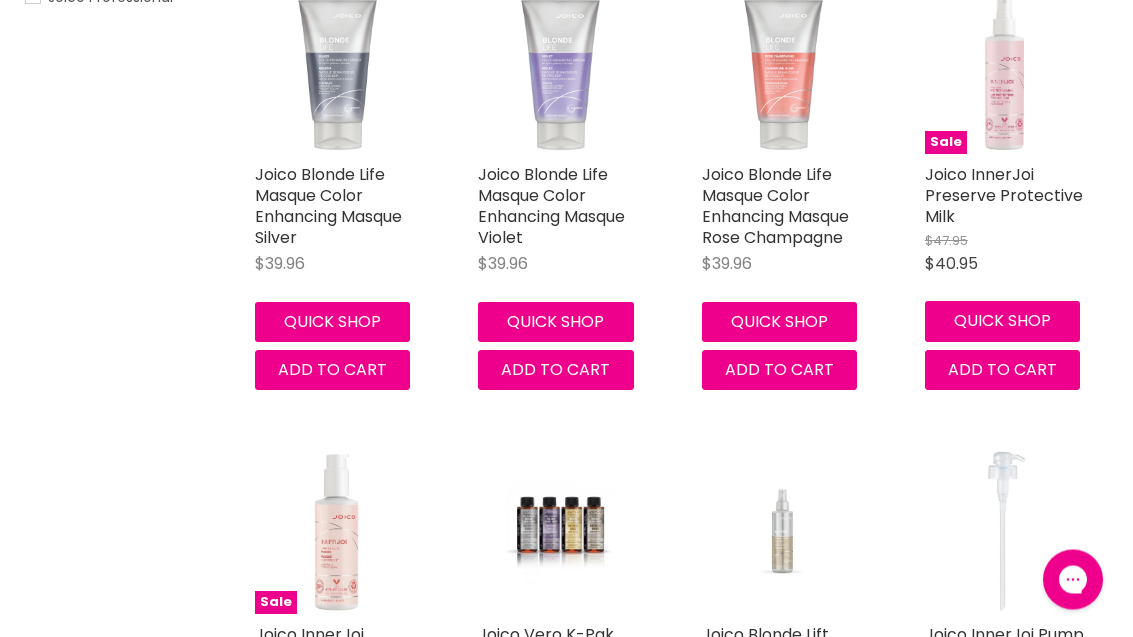 scroll, scrollTop: 0, scrollLeft: 0, axis: both 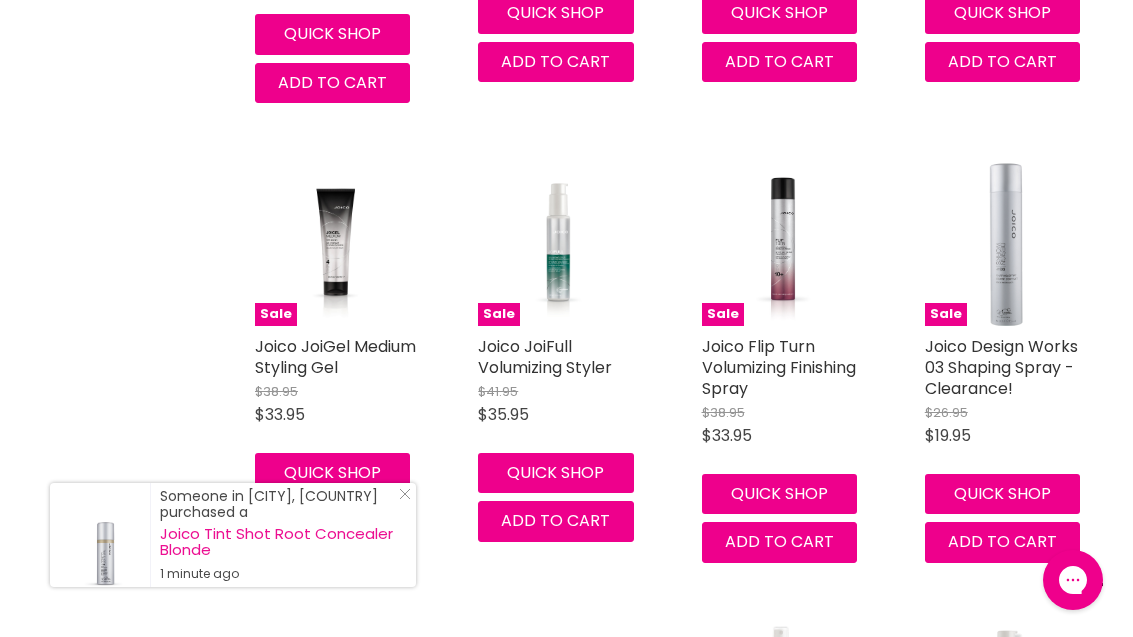 click on "Add to cart" at bounding box center (332, 520) 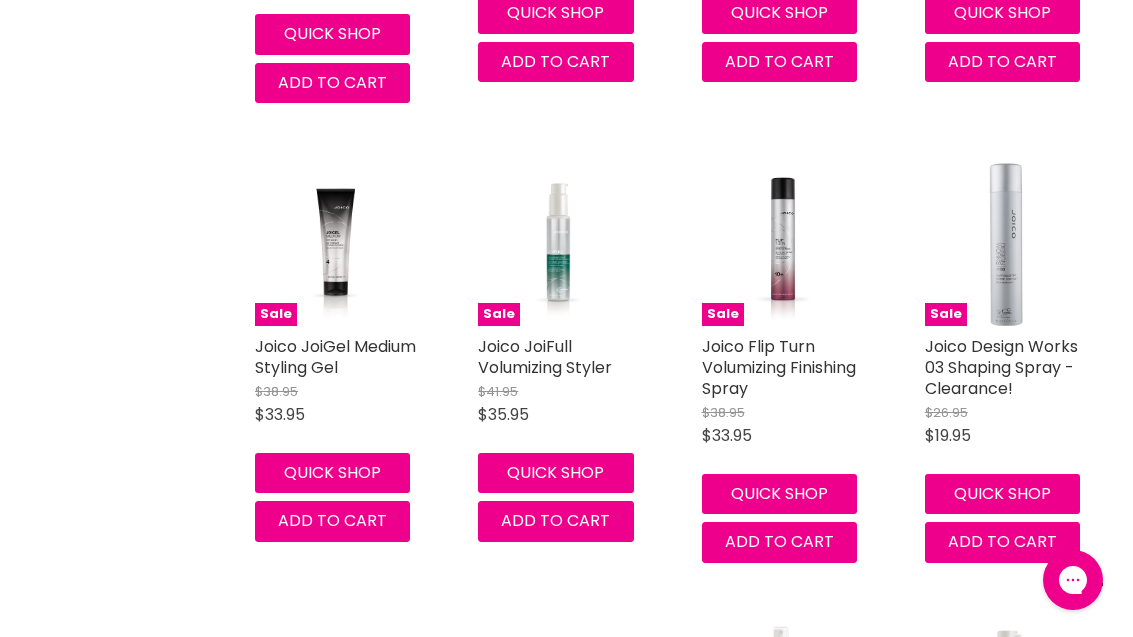click on "Quick shop" at bounding box center [332, 473] 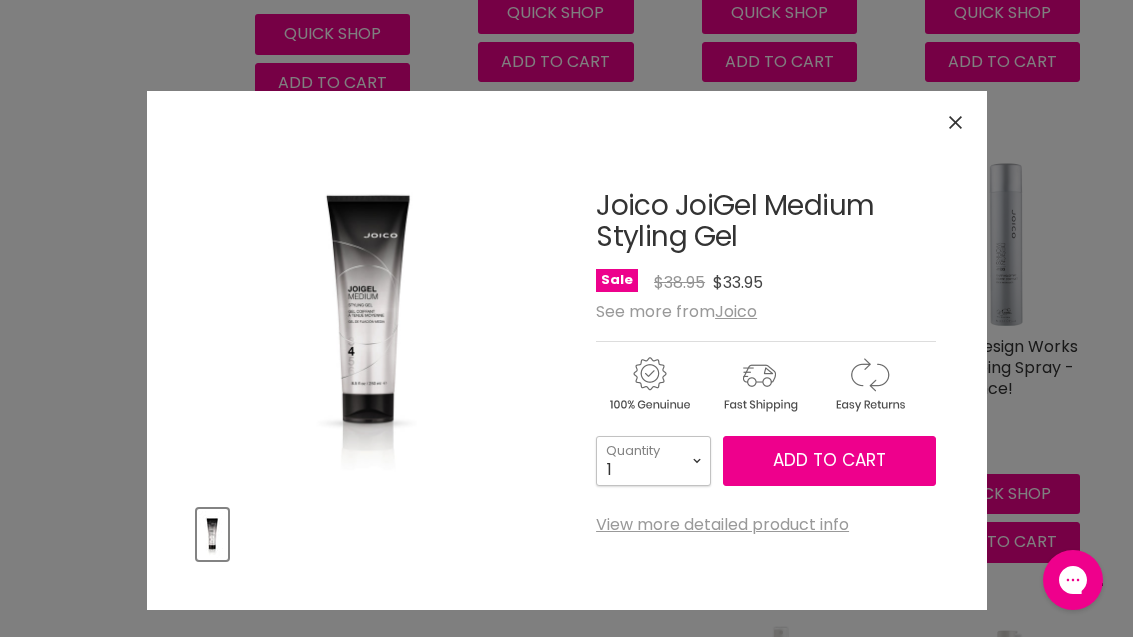 click on "1
2
3
4
5
6
7
8
9
10+" at bounding box center (653, 461) 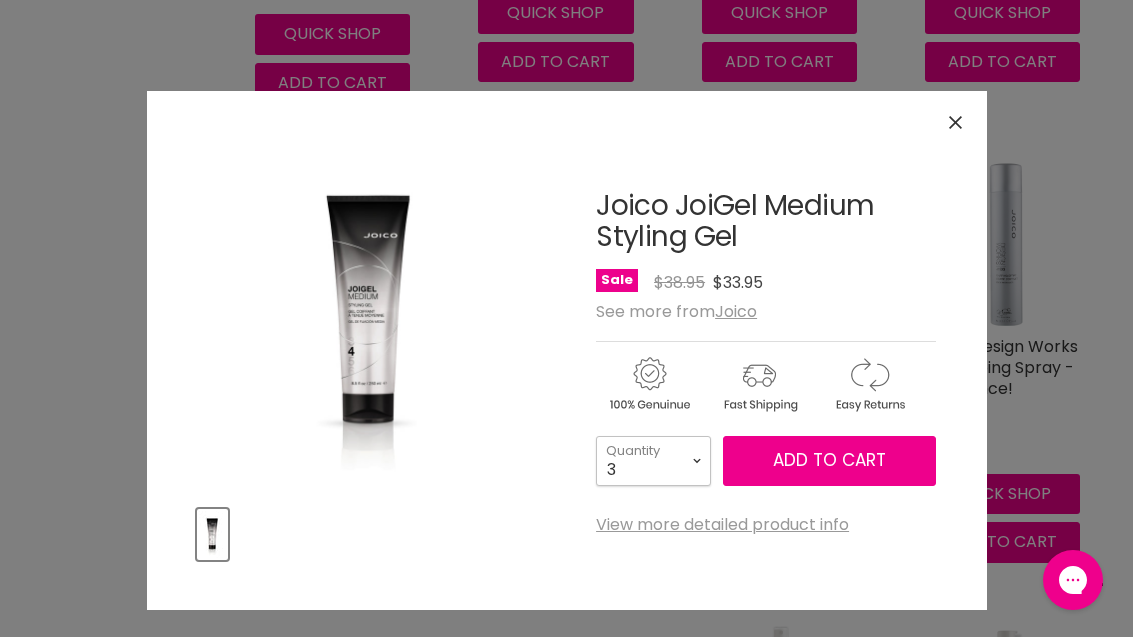 type on "3" 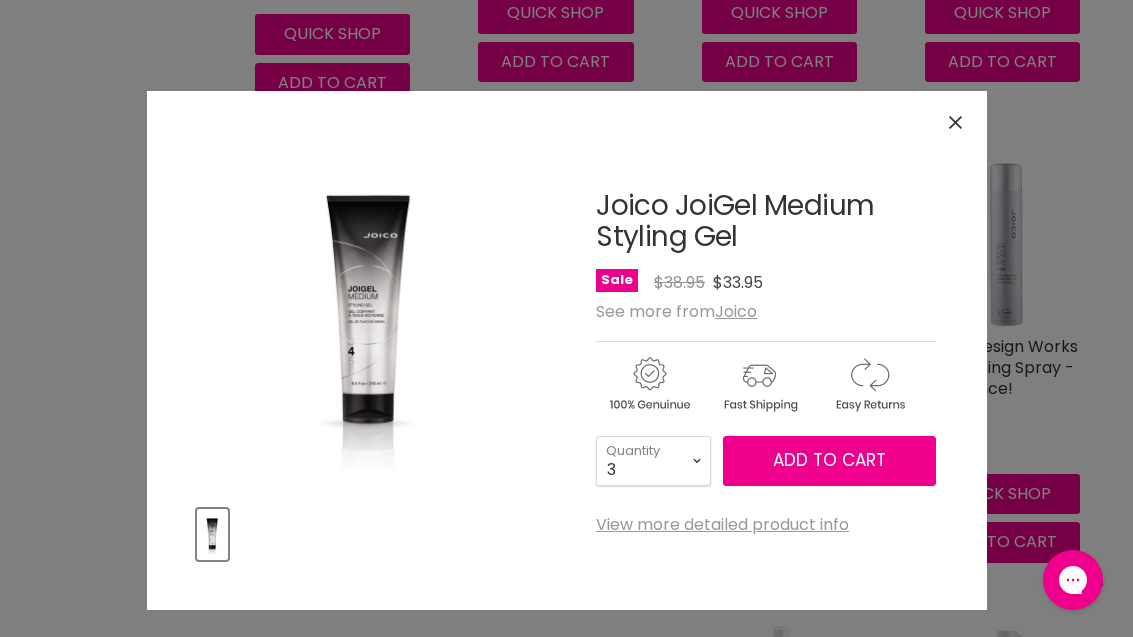 click on "Add to cart" at bounding box center (829, 460) 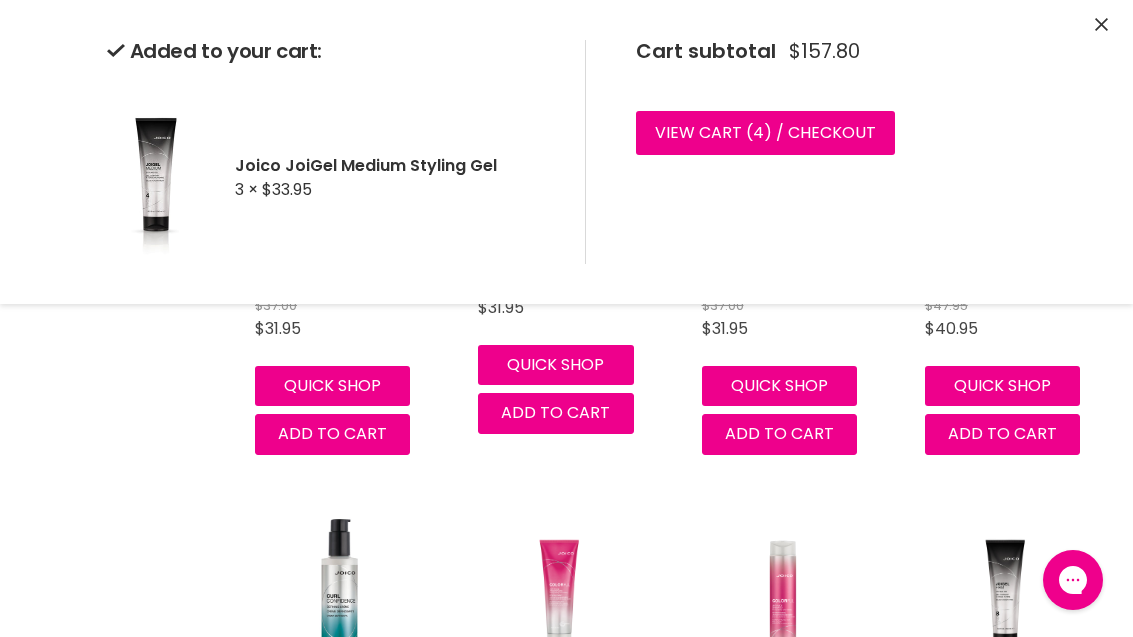 scroll, scrollTop: 9351, scrollLeft: 0, axis: vertical 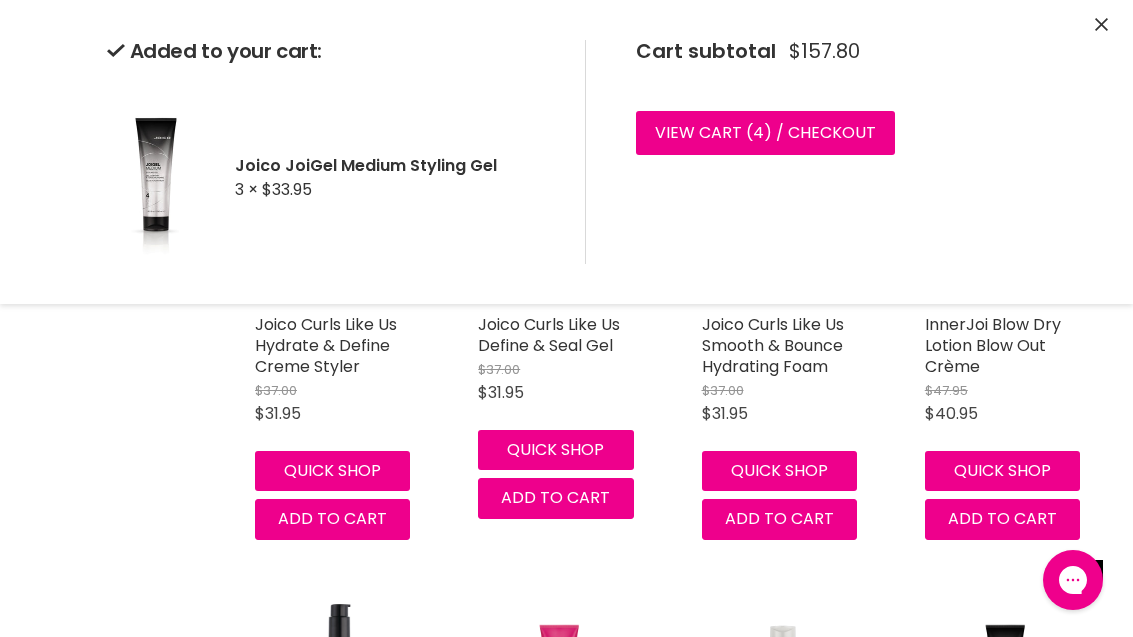 click on "View cart ( 4 )  /  Checkout" at bounding box center [765, 133] 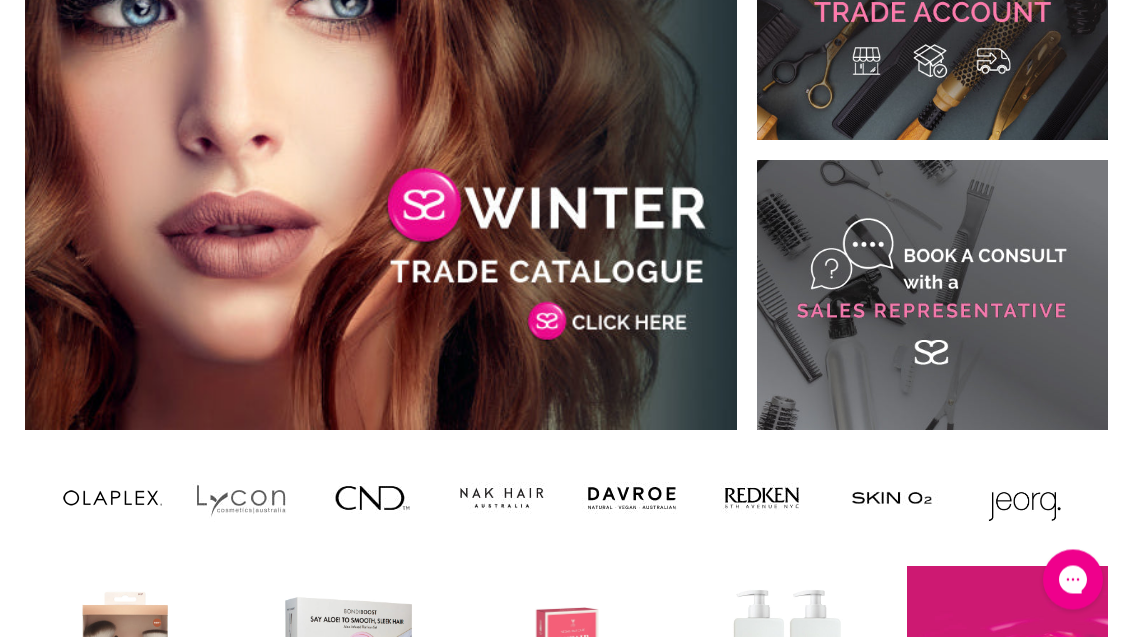scroll, scrollTop: 1338, scrollLeft: 0, axis: vertical 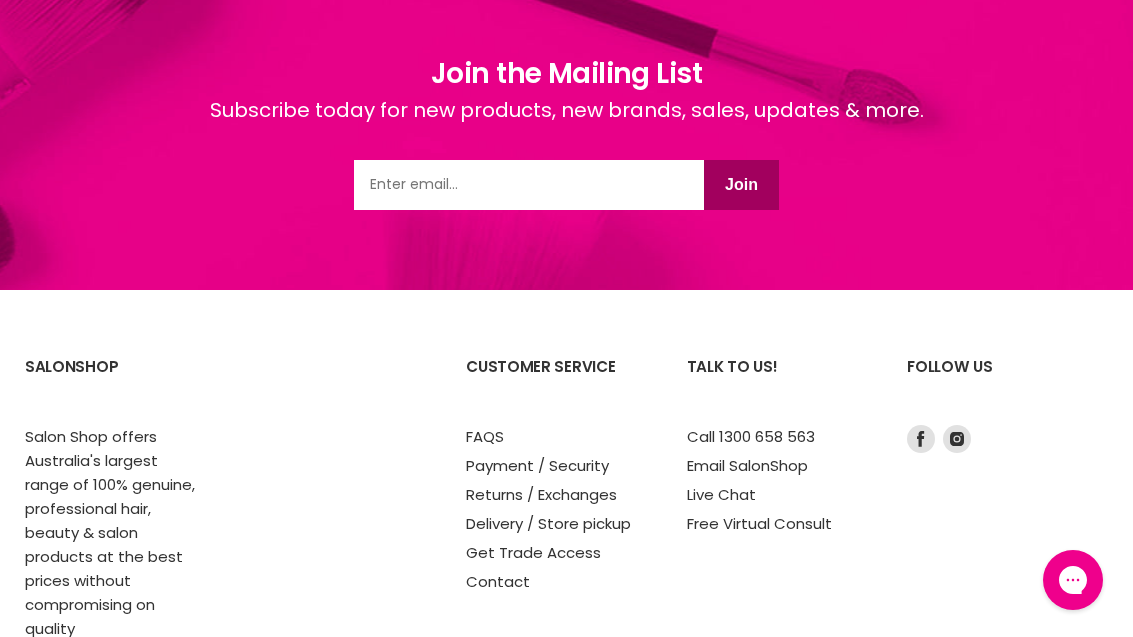 click on "Delivery / Store pickup" at bounding box center (548, 523) 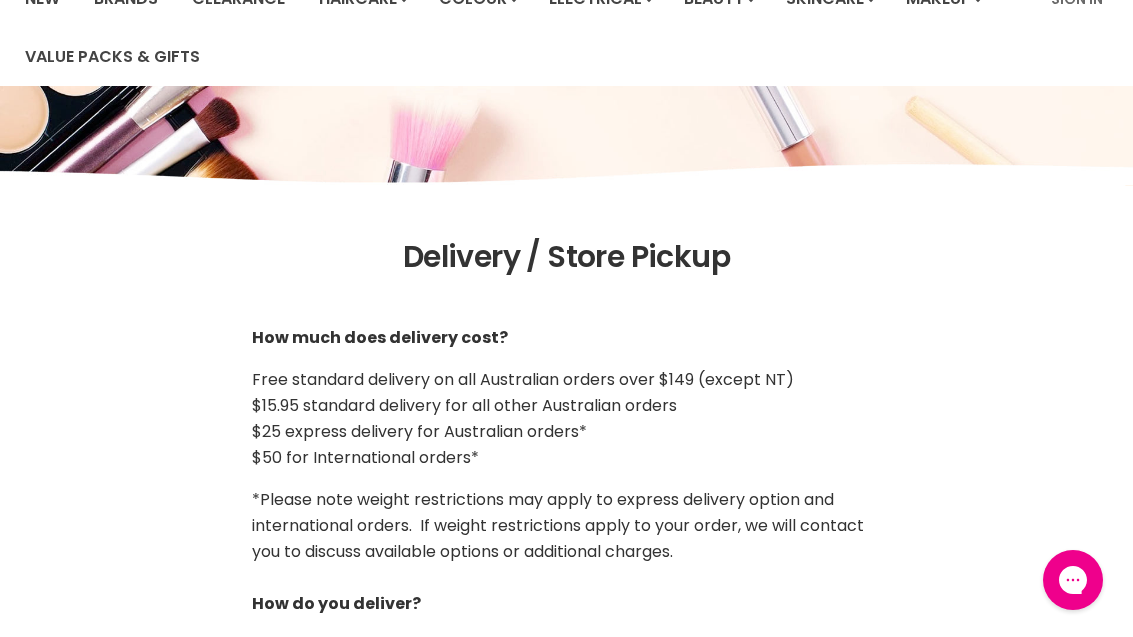 scroll, scrollTop: 0, scrollLeft: 0, axis: both 